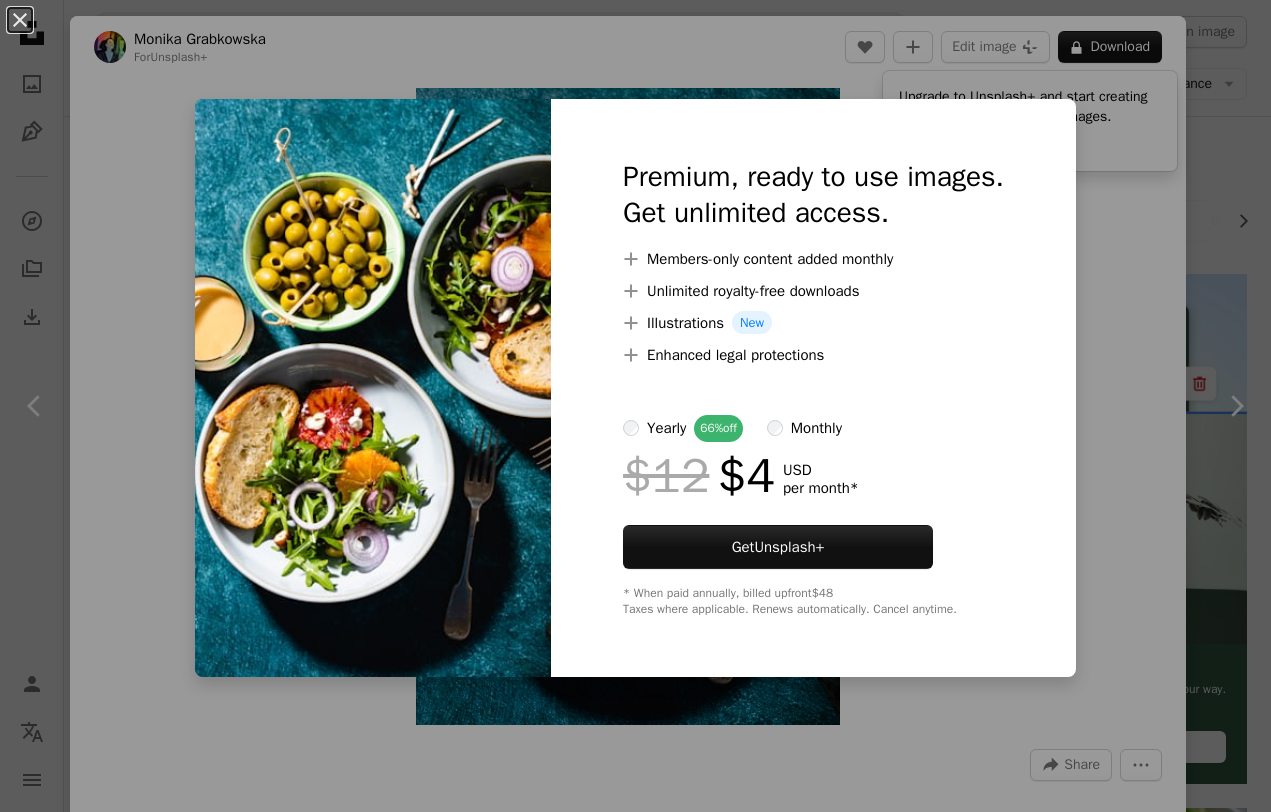 scroll, scrollTop: 2303, scrollLeft: 0, axis: vertical 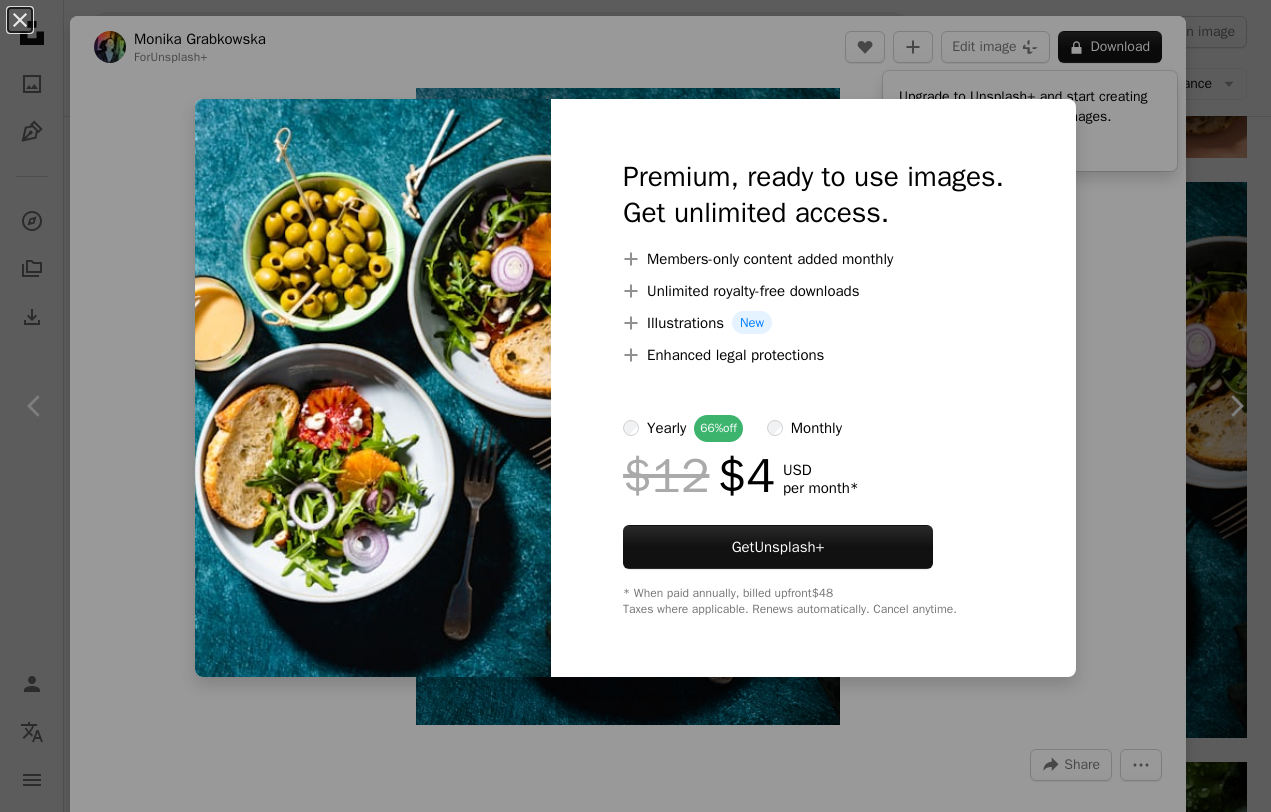 click on "An X shape Premium, ready to use images. Get unlimited access. A plus sign Members-only content added monthly A plus sign Unlimited royalty-free downloads A plus sign Illustrations  New A plus sign Enhanced legal protections yearly 66%  off monthly $12   $4 USD per month * Get  Unsplash+ * When paid annually, billed upfront  $48 Taxes where applicable. Renews automatically. Cancel anytime." at bounding box center (635, 406) 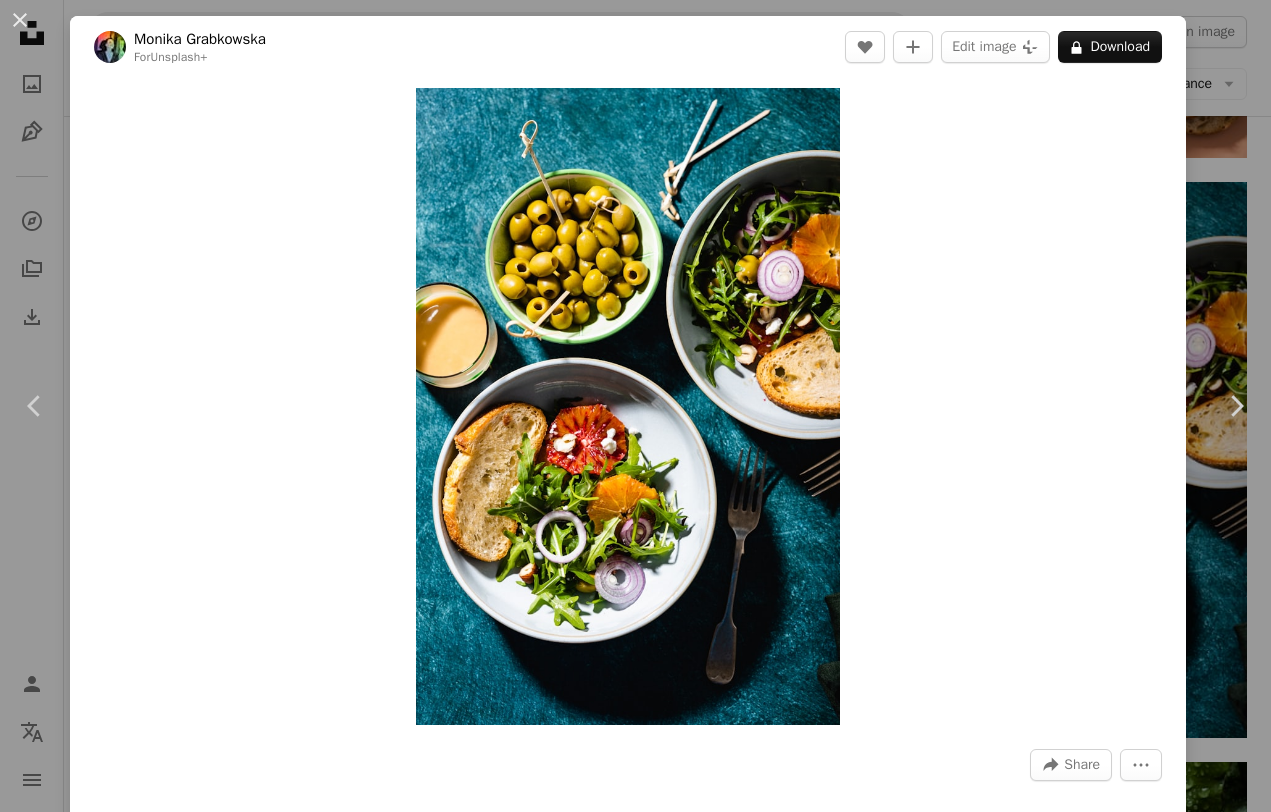 click on "An X shape Chevron left Chevron right Monika Grabkowska For  Unsplash+ A heart A plus sign Edit image   Plus sign for Unsplash+ A lock   Download Zoom in A forward-right arrow Share More Actions Healthy salad Calendar outlined Published on  February 11, 2023 Safety Licensed under the  Unsplash+ License food healthy food bread salad delicious food food and drink bowl olives fresh food food styling salad bar hard light food pic green olives food photoshoot blood oranges rucola Free stock photos From this series Plus sign for Unsplash+ Plus sign for Unsplash+ Plus sign for Unsplash+ Plus sign for Unsplash+ Related images Plus sign for Unsplash+ A heart A plus sign Monika Grabkowska For  Unsplash+ A lock   Download Plus sign for Unsplash+ A heart A plus sign Olimpia Davies For  Unsplash+ A lock   Download Plus sign for Unsplash+ A heart A plus sign Anna Jakutajc-Wojtalik For  Unsplash+ A lock   Download Plus sign for Unsplash+ A heart A plus sign Getty Images For  Unsplash+ A lock   Download A heart A plus sign" at bounding box center (635, 406) 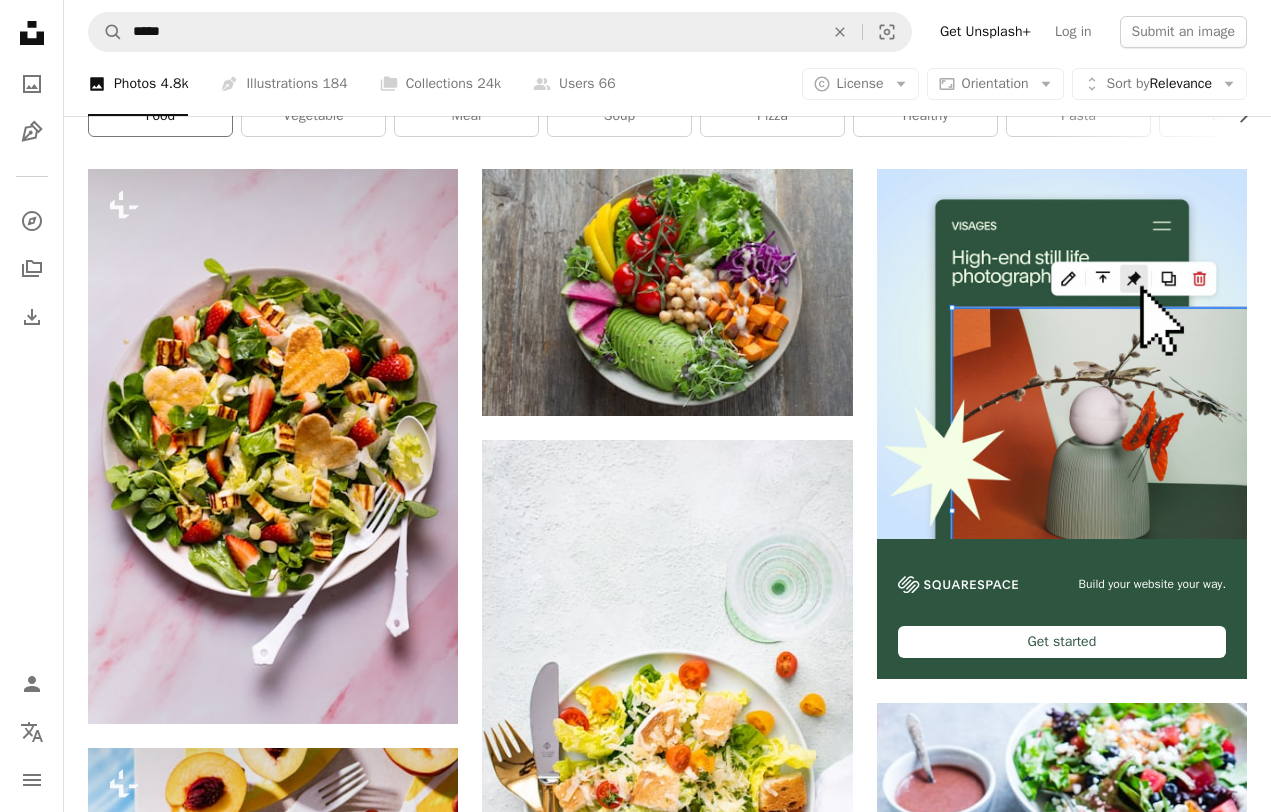 scroll, scrollTop: 59, scrollLeft: 0, axis: vertical 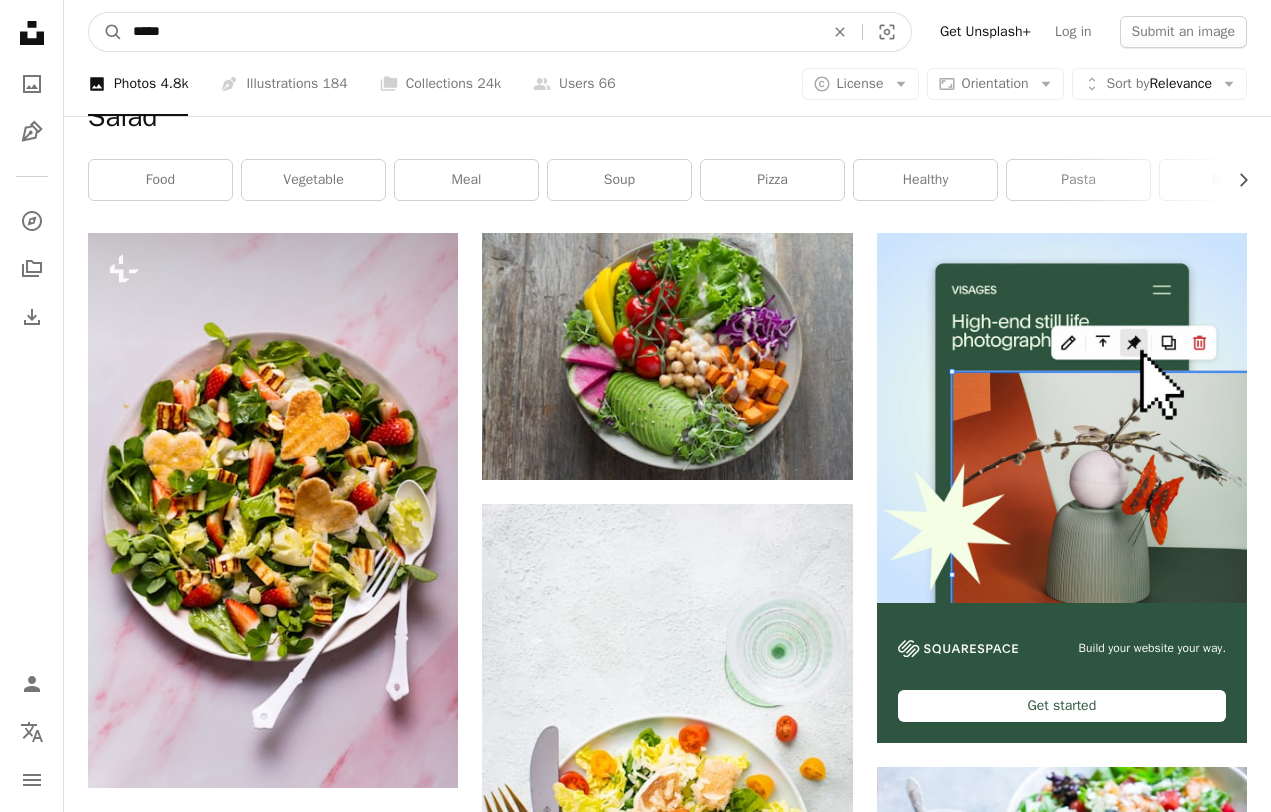 drag, startPoint x: 191, startPoint y: 32, endPoint x: -7, endPoint y: -36, distance: 209.35138 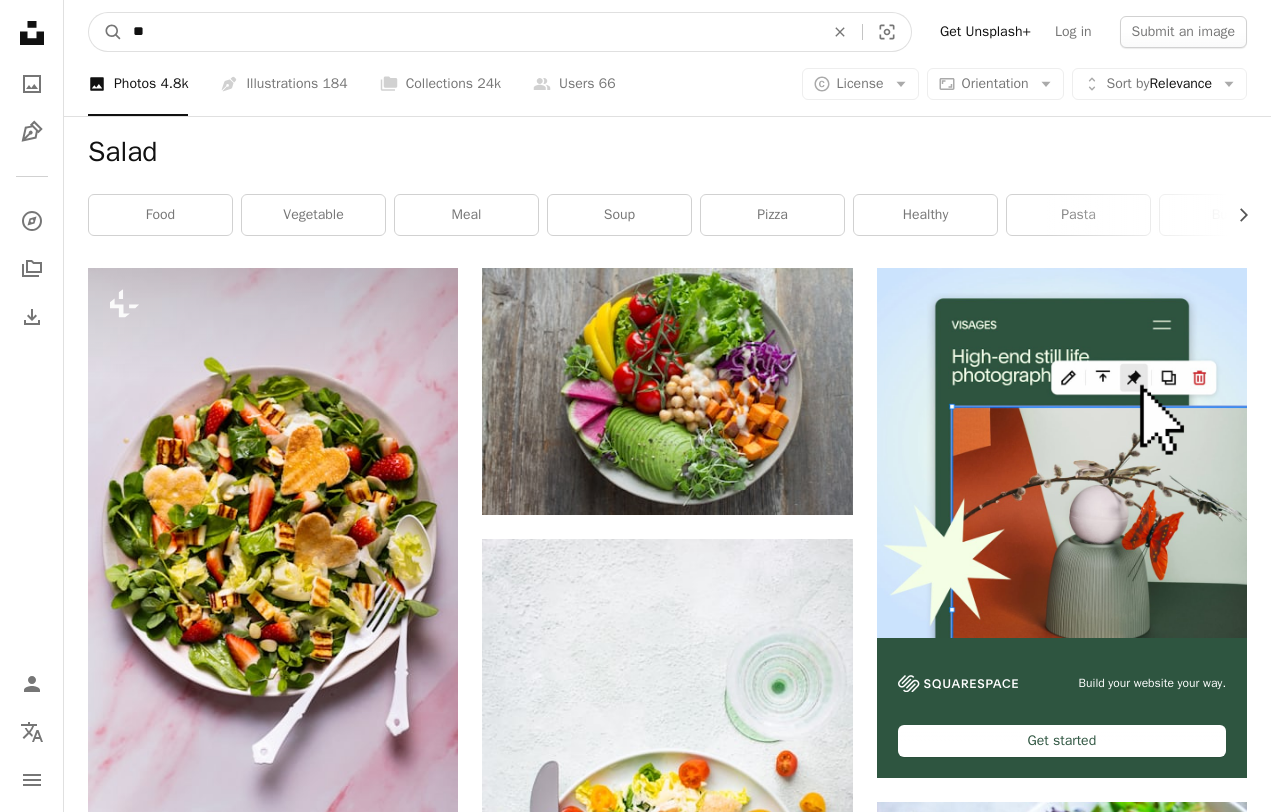 type on "*" 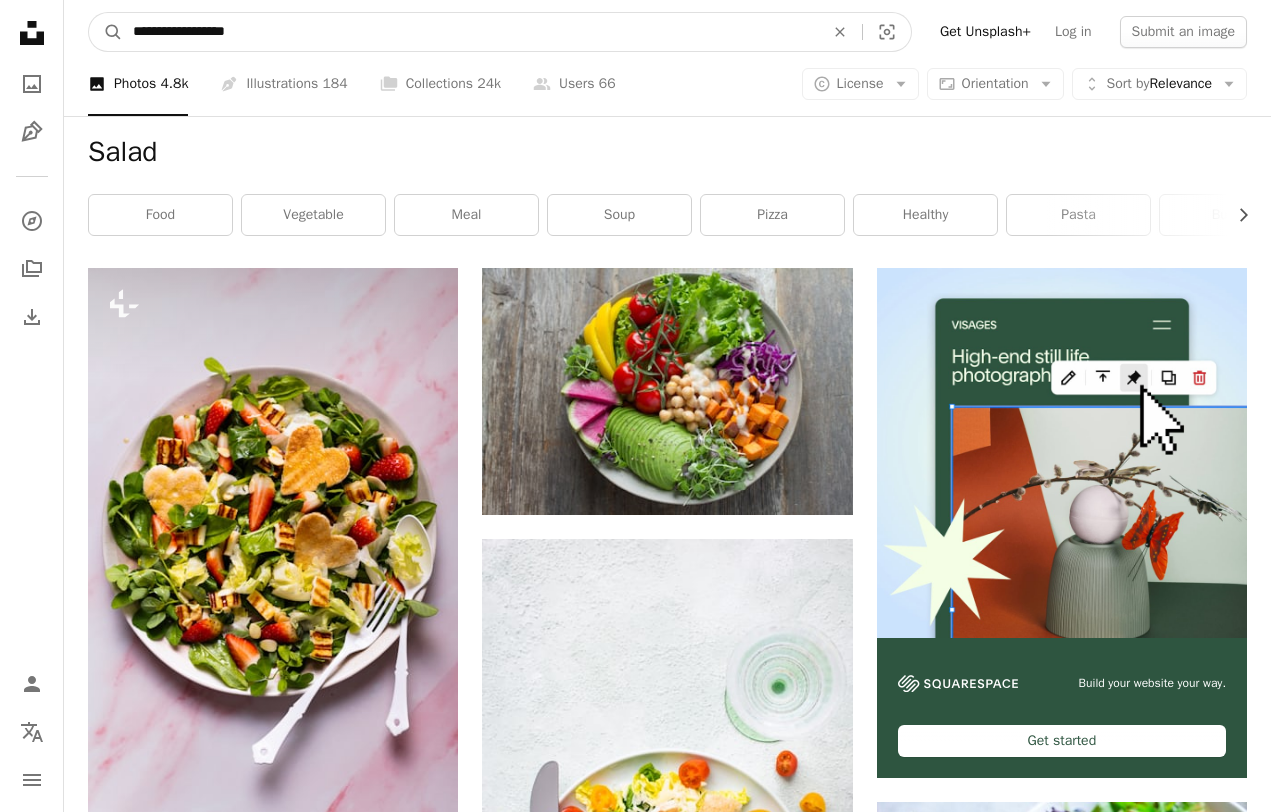 type on "**********" 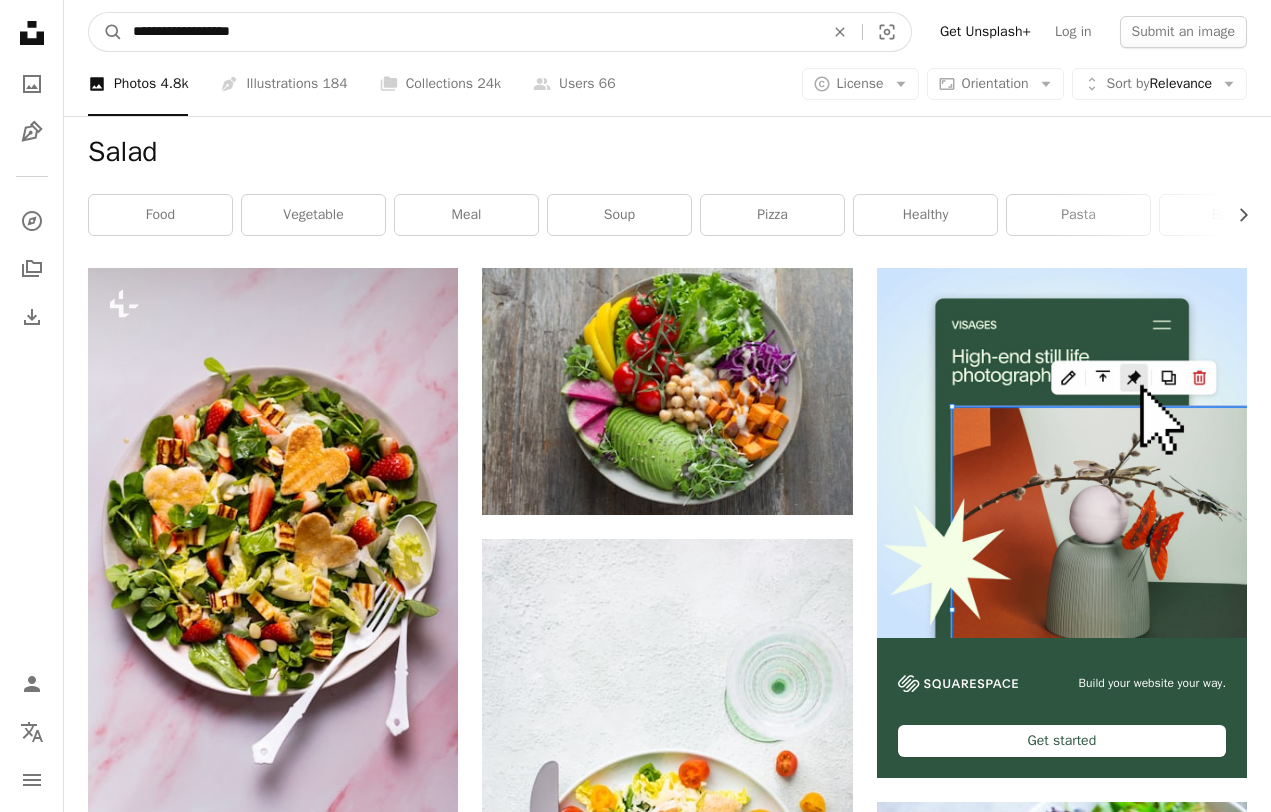 click on "A magnifying glass" at bounding box center (106, 32) 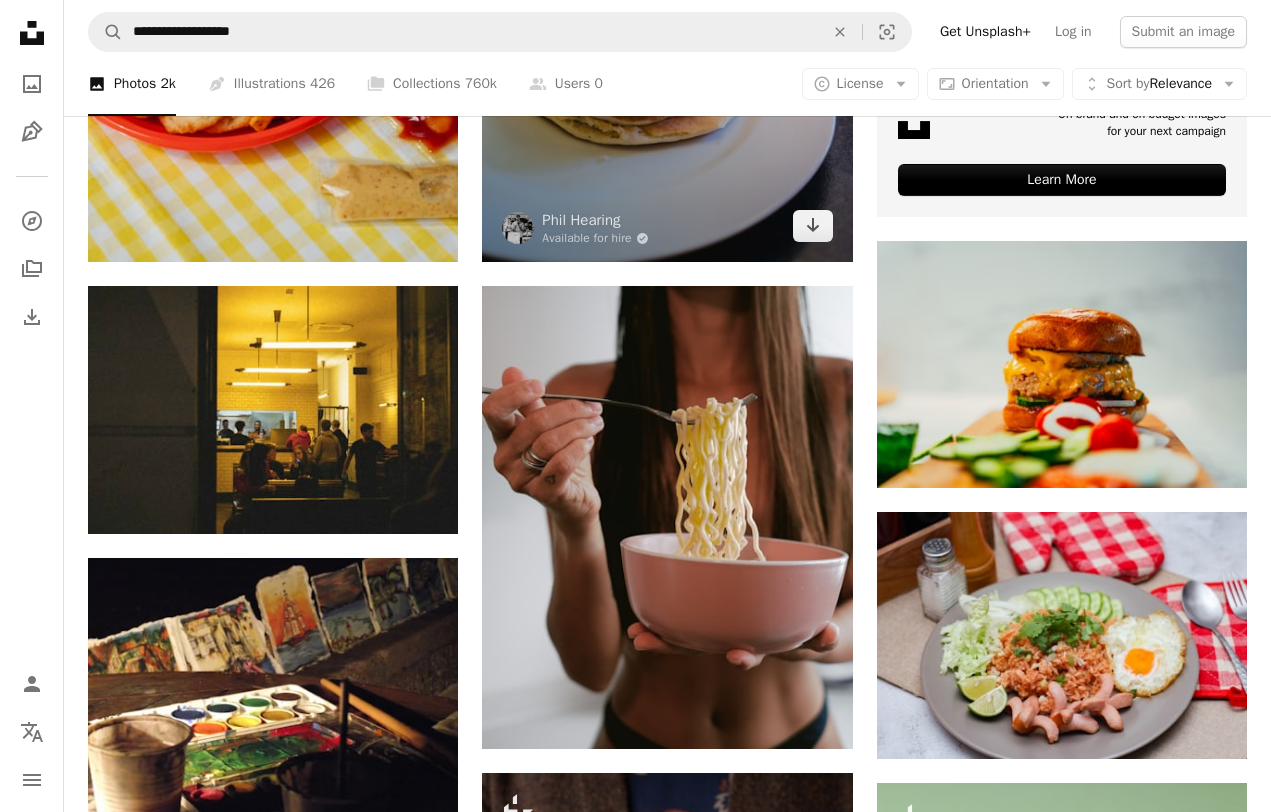 scroll, scrollTop: 559, scrollLeft: 0, axis: vertical 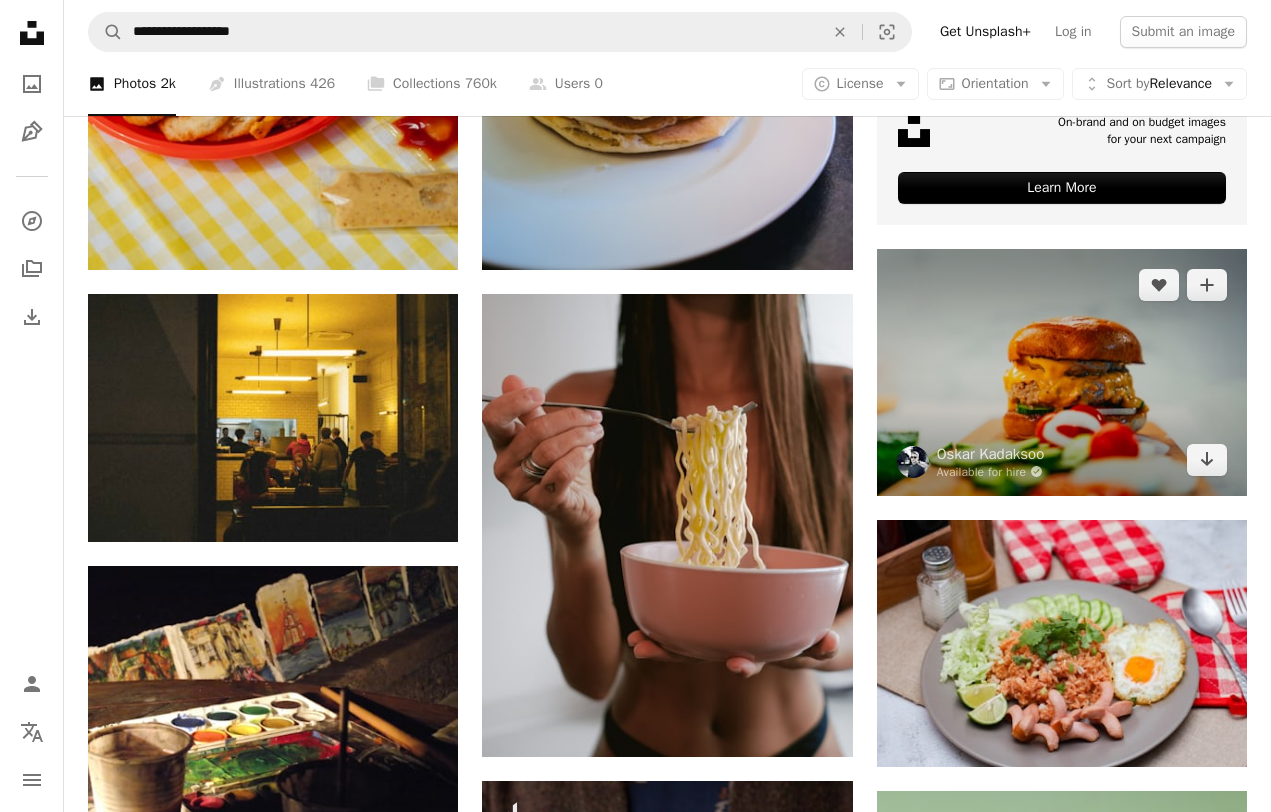 click at bounding box center [1062, 372] 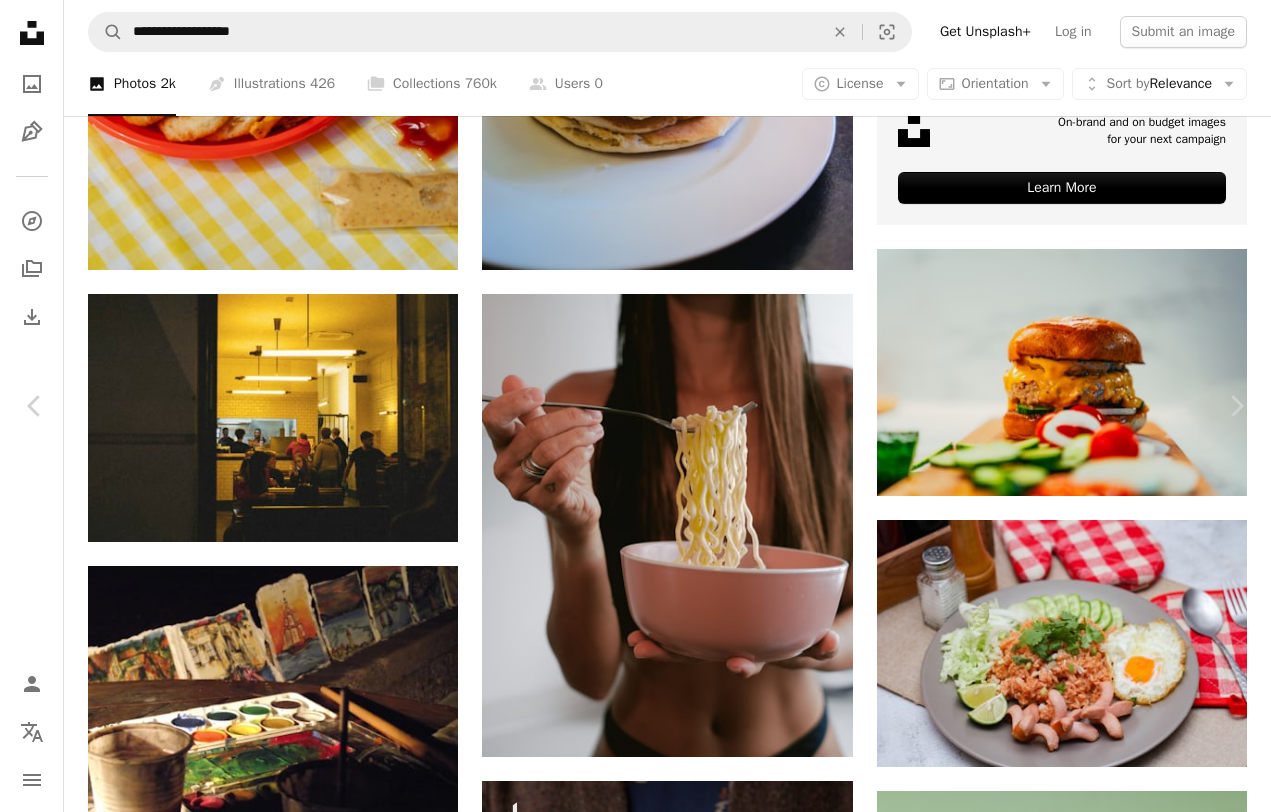 scroll, scrollTop: 29485, scrollLeft: 0, axis: vertical 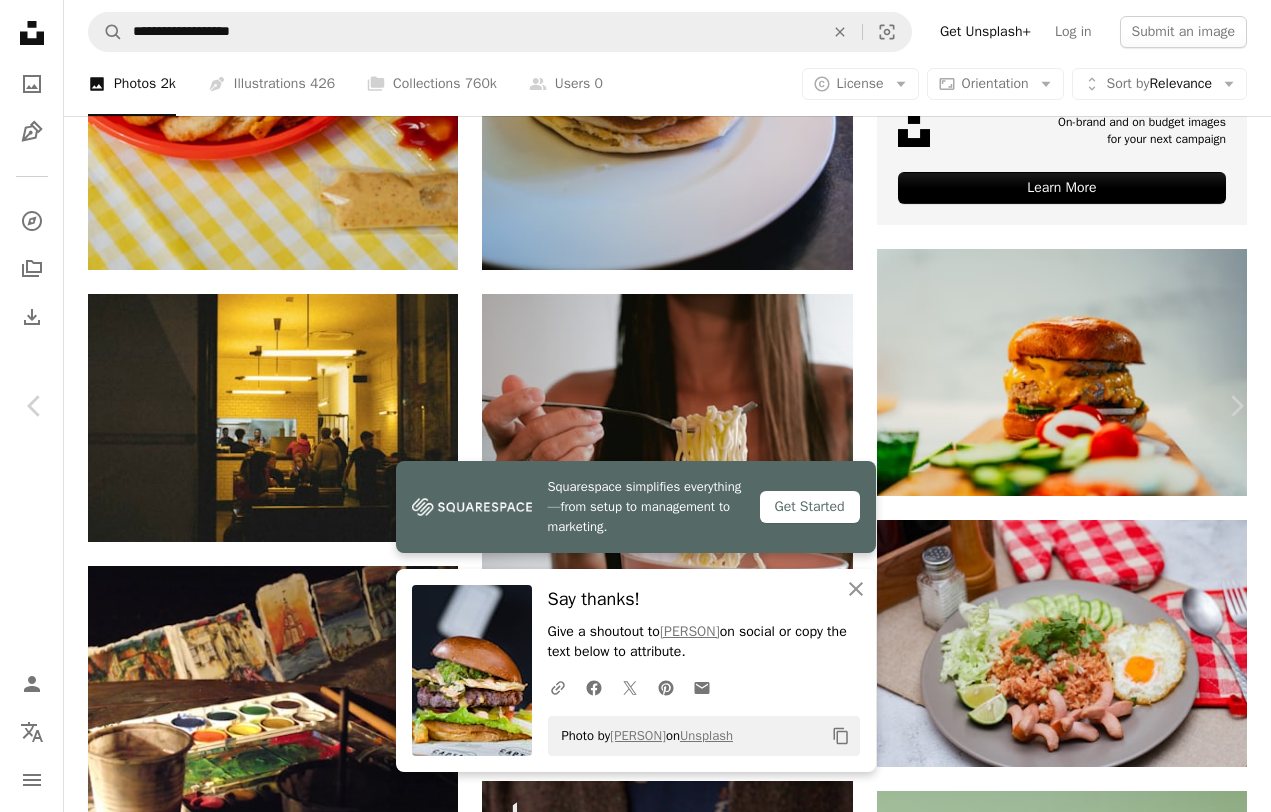 click at bounding box center (992, 3964) 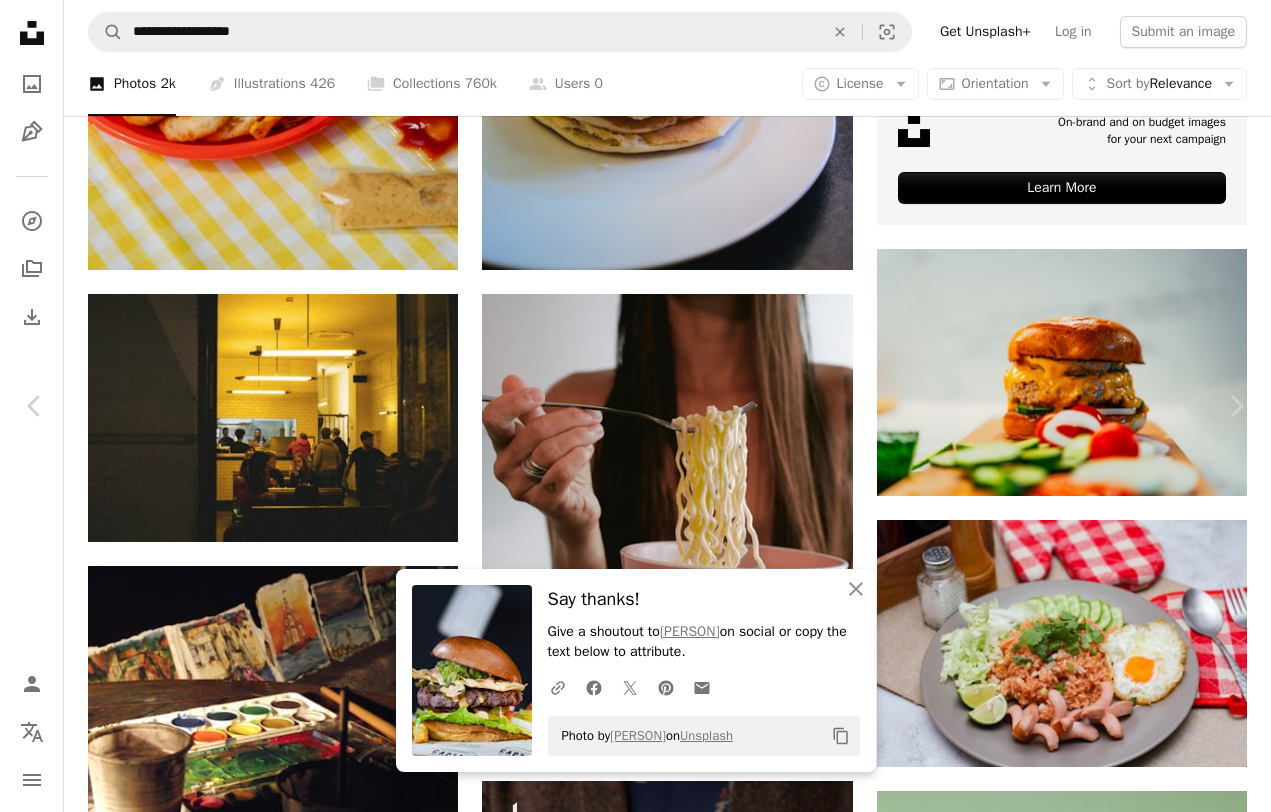 click on "An X shape An X shape Close Say thanks! Give a shoutout to [PERSON] on social or copy the text below to attribute. A URL sharing icon (chains) Facebook icon X (formerly Twitter) icon Pinterest icon An envelope Photo by [PERSON] on Unsplash
Copy content Premium, ready to use images. Get unlimited access. A plus sign Members-only content added monthly A plus sign Unlimited royalty-free downloads A plus sign Illustrations  New A plus sign Enhanced legal protections yearly 66%  off monthly $12   $4 USD per month * Get  Unsplash+ * When paid annually, billed upfront  $48 Taxes where applicable. Renews automatically. Cancel anytime." at bounding box center [635, 6851] 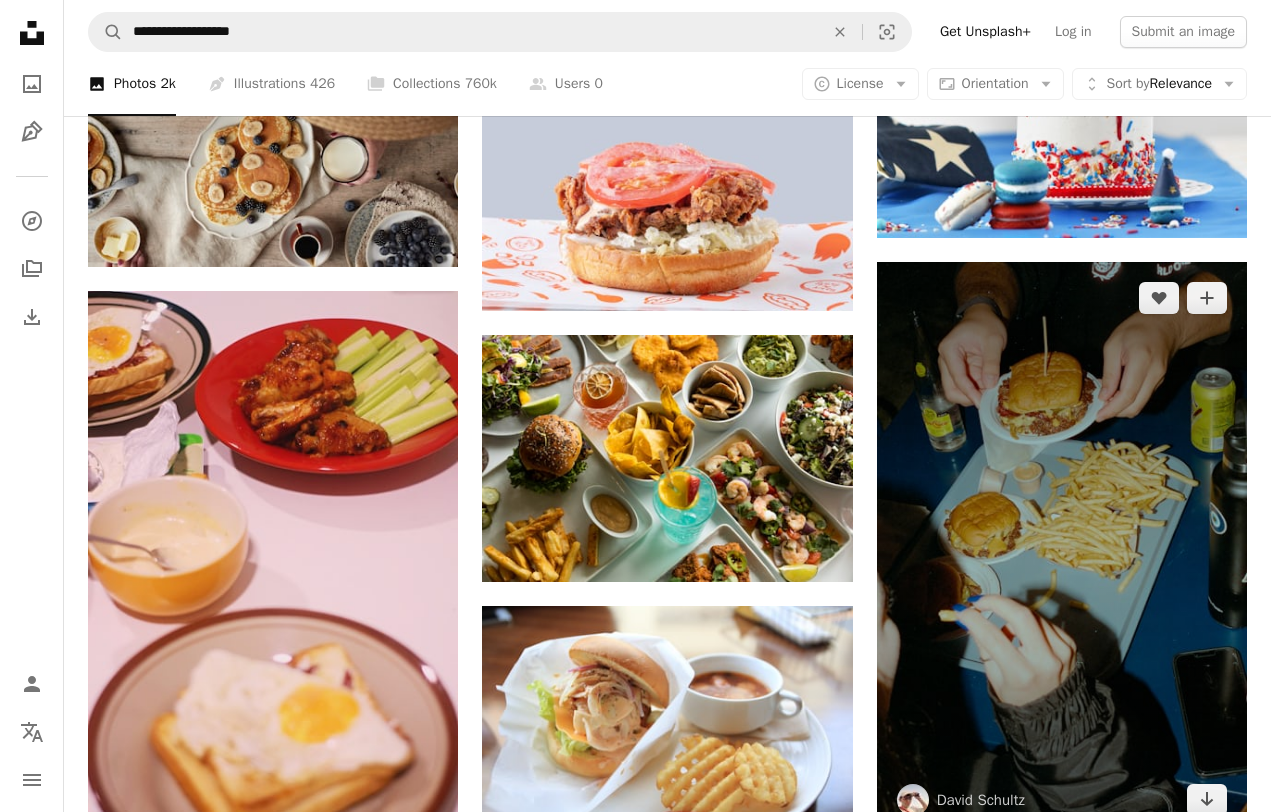 scroll, scrollTop: 3667, scrollLeft: 0, axis: vertical 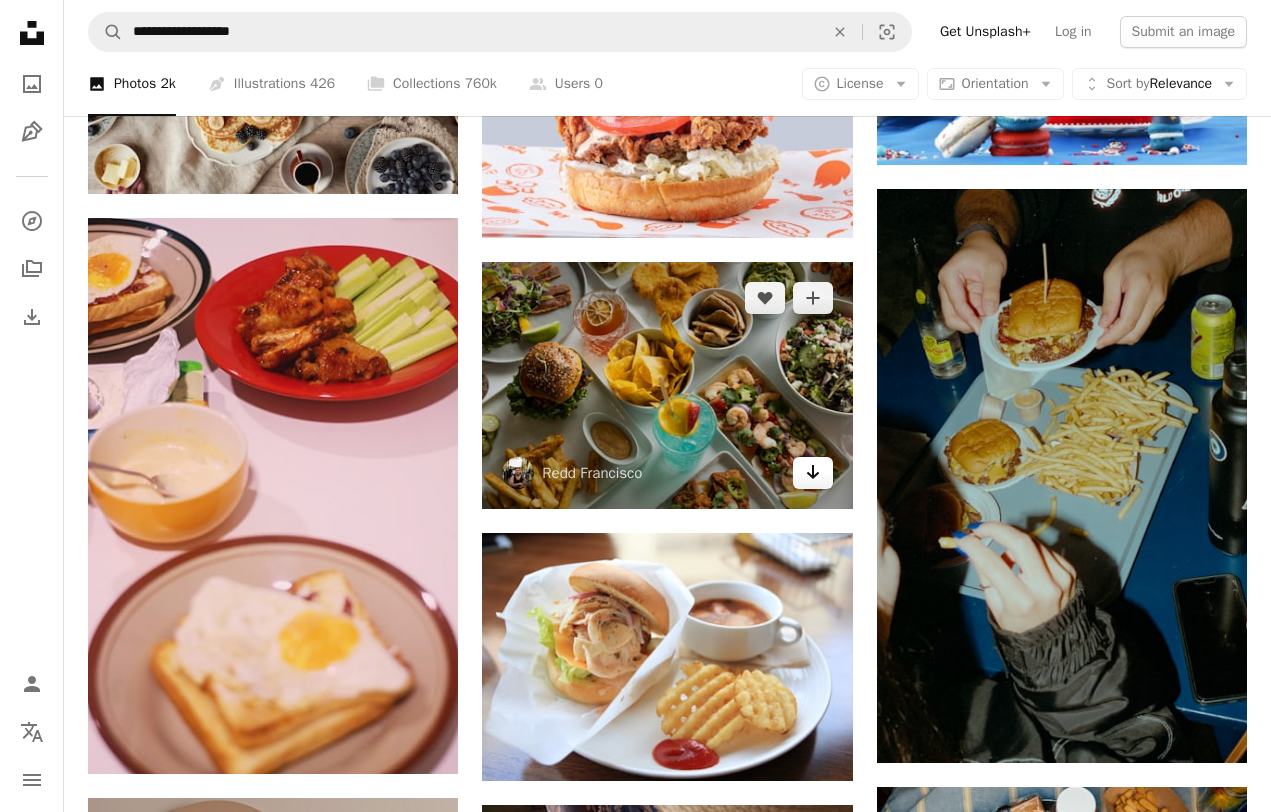 click on "Arrow pointing down" 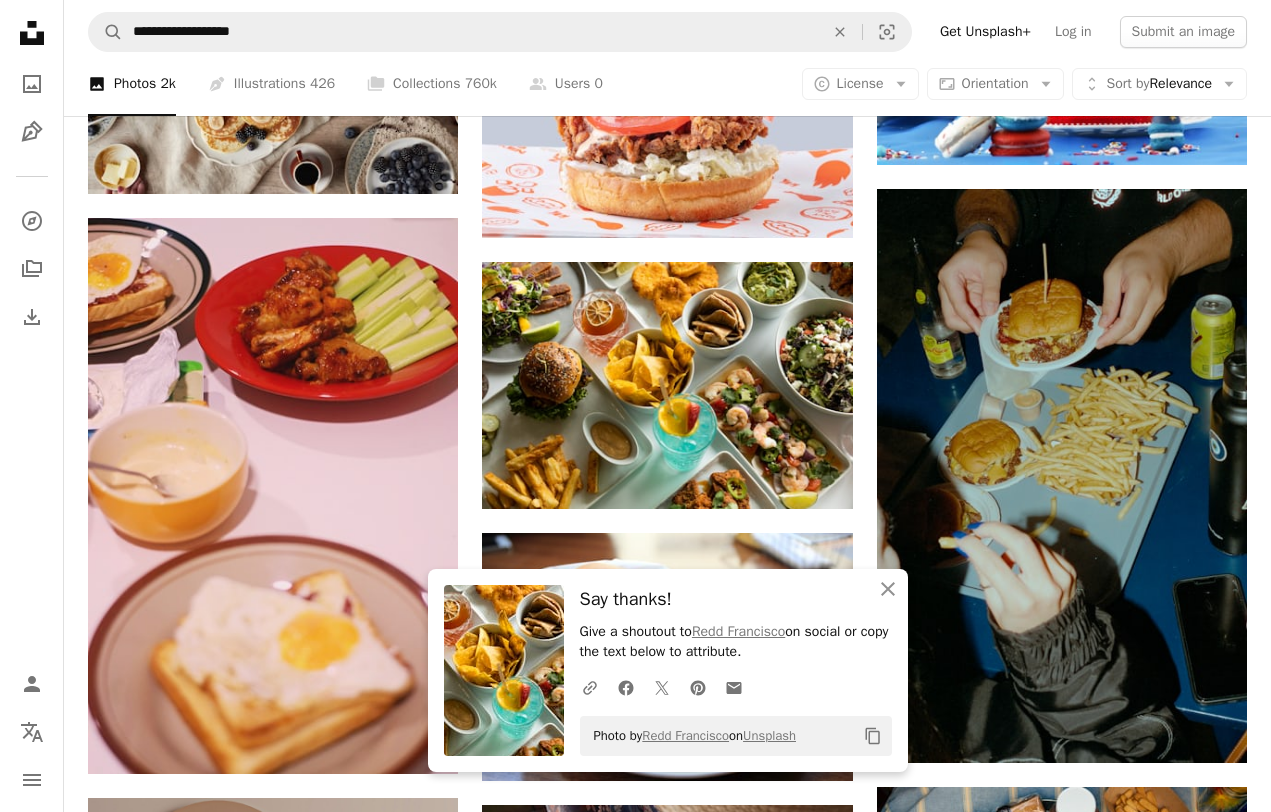 click 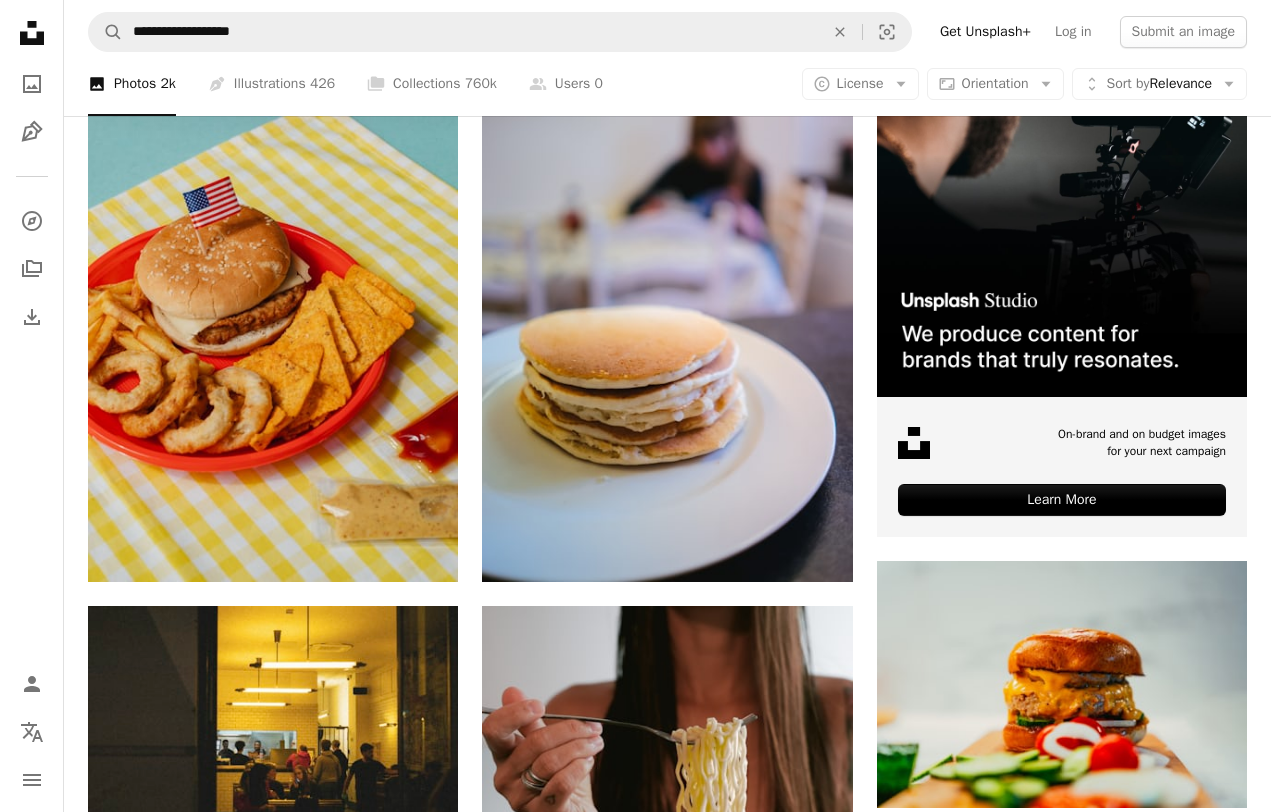 scroll, scrollTop: 695, scrollLeft: 0, axis: vertical 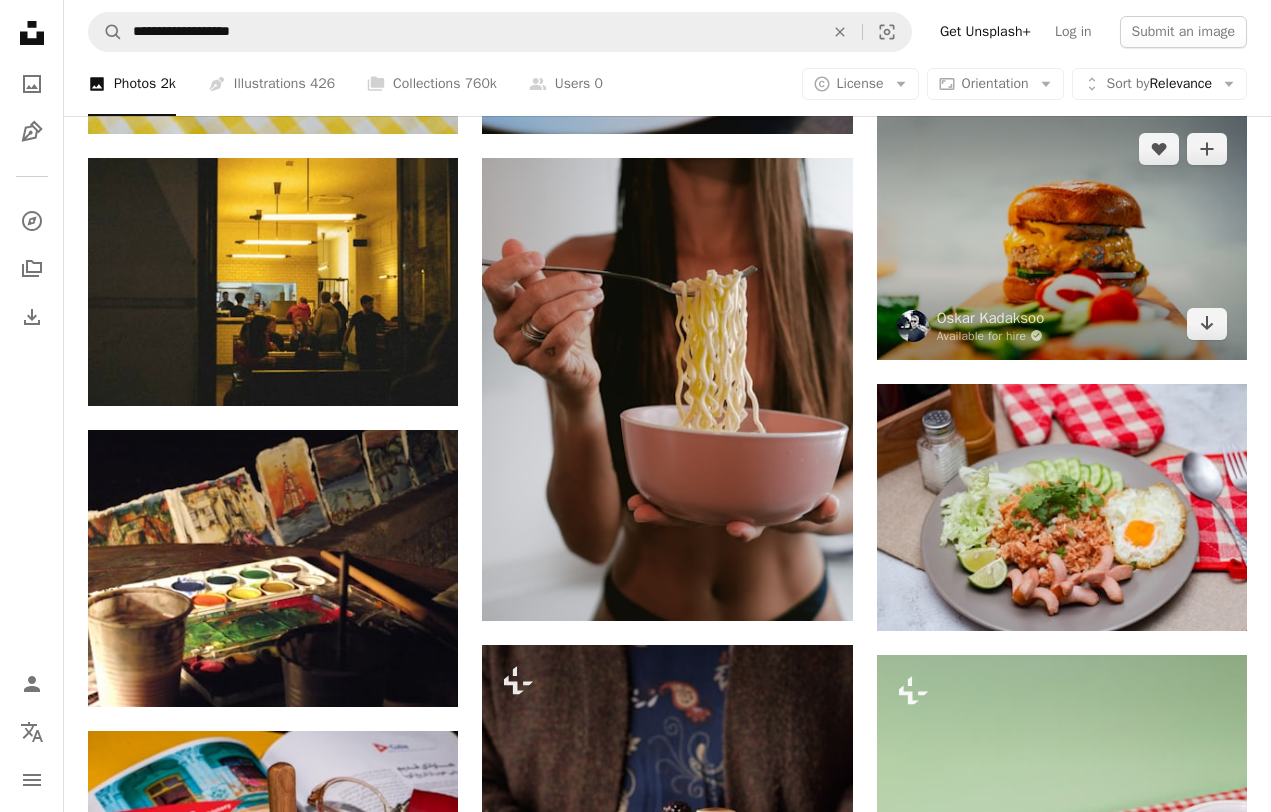 click at bounding box center [1062, 236] 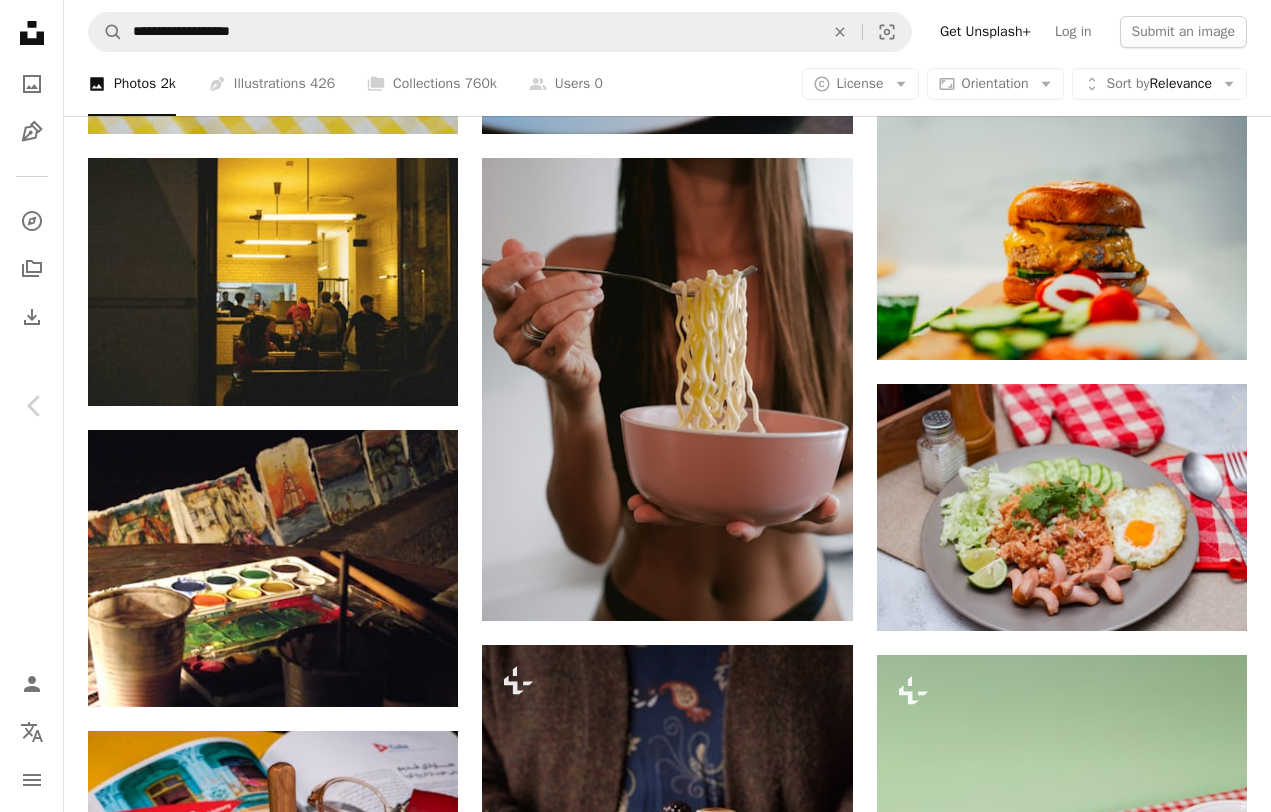 scroll, scrollTop: 1439, scrollLeft: 0, axis: vertical 